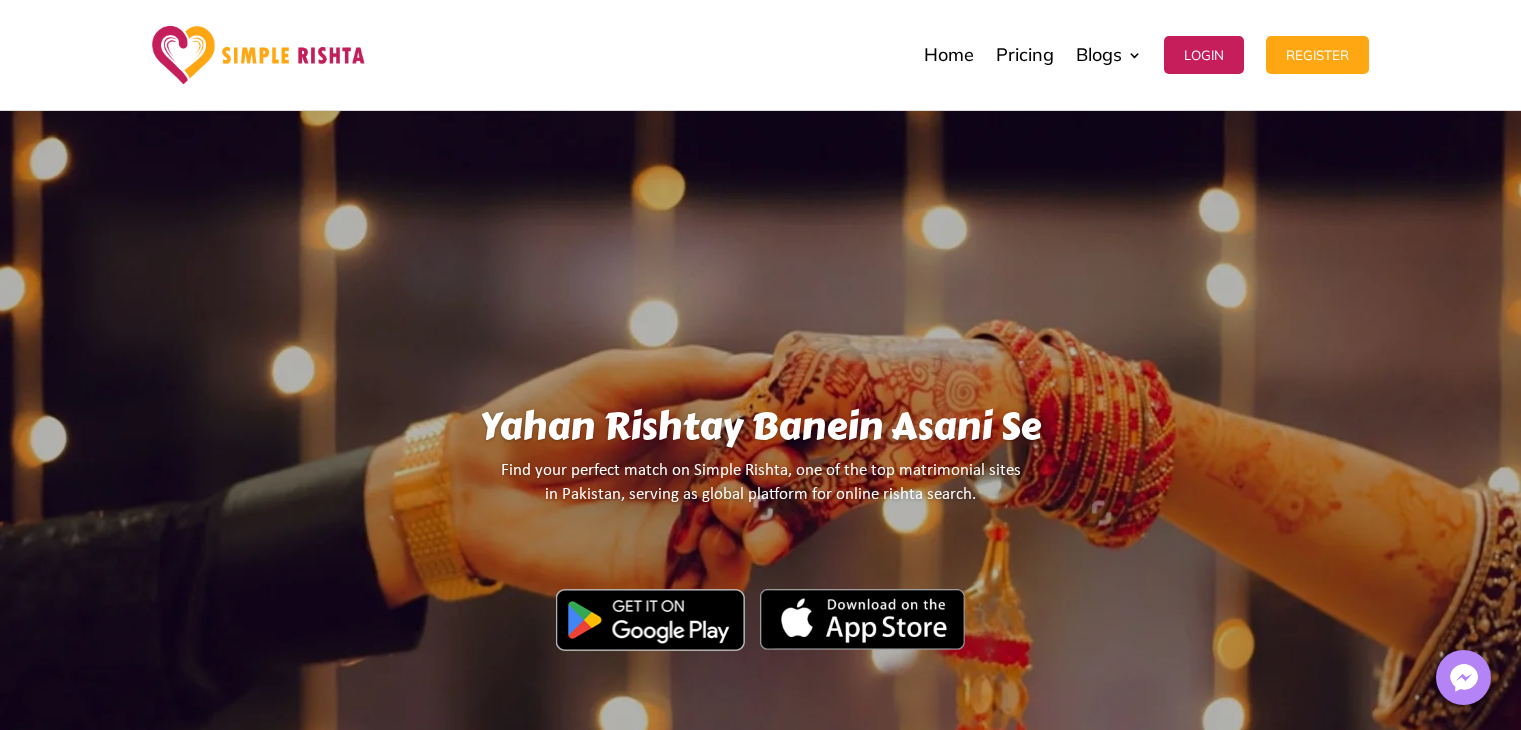 scroll, scrollTop: 1902, scrollLeft: 0, axis: vertical 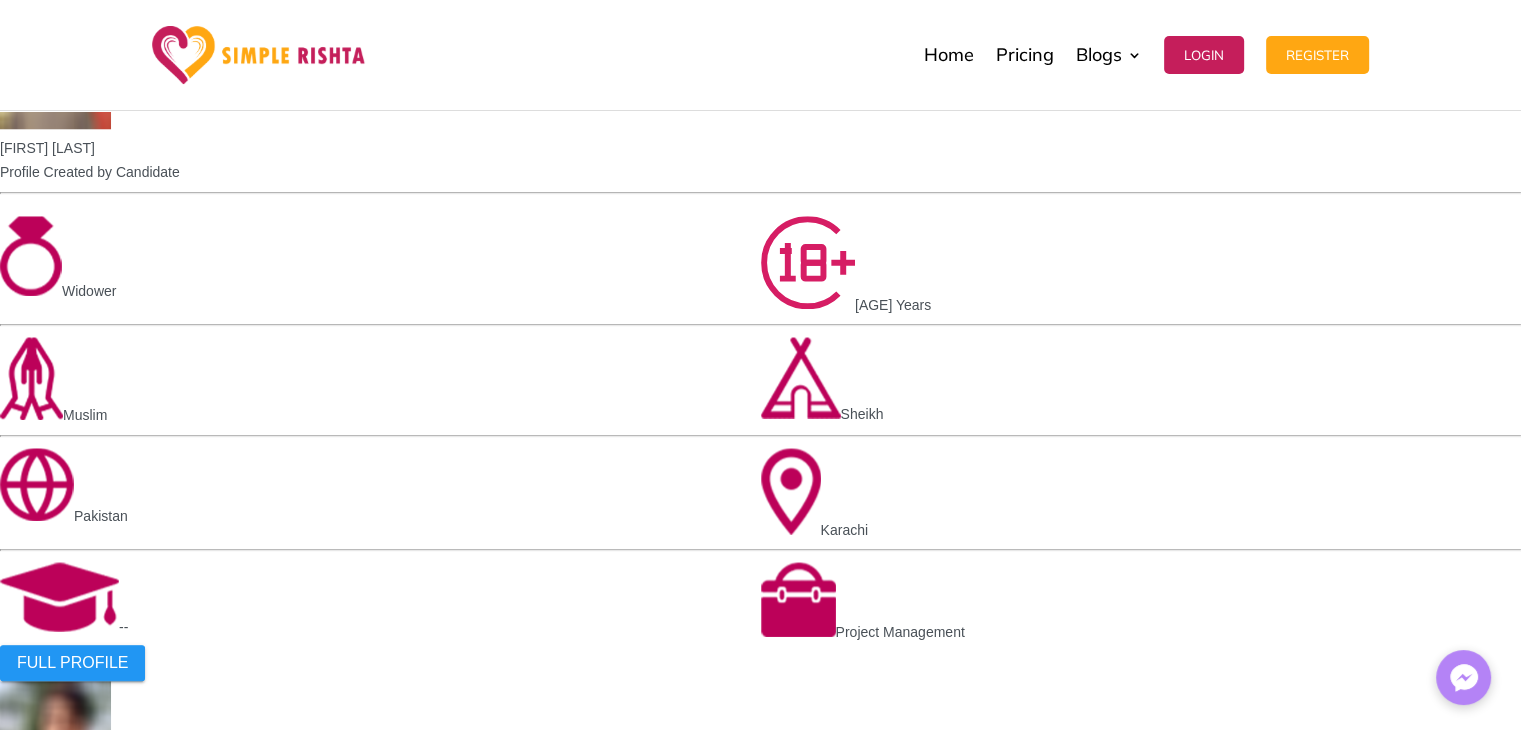 click on "Hyderabad" at bounding box center [581, 3620] 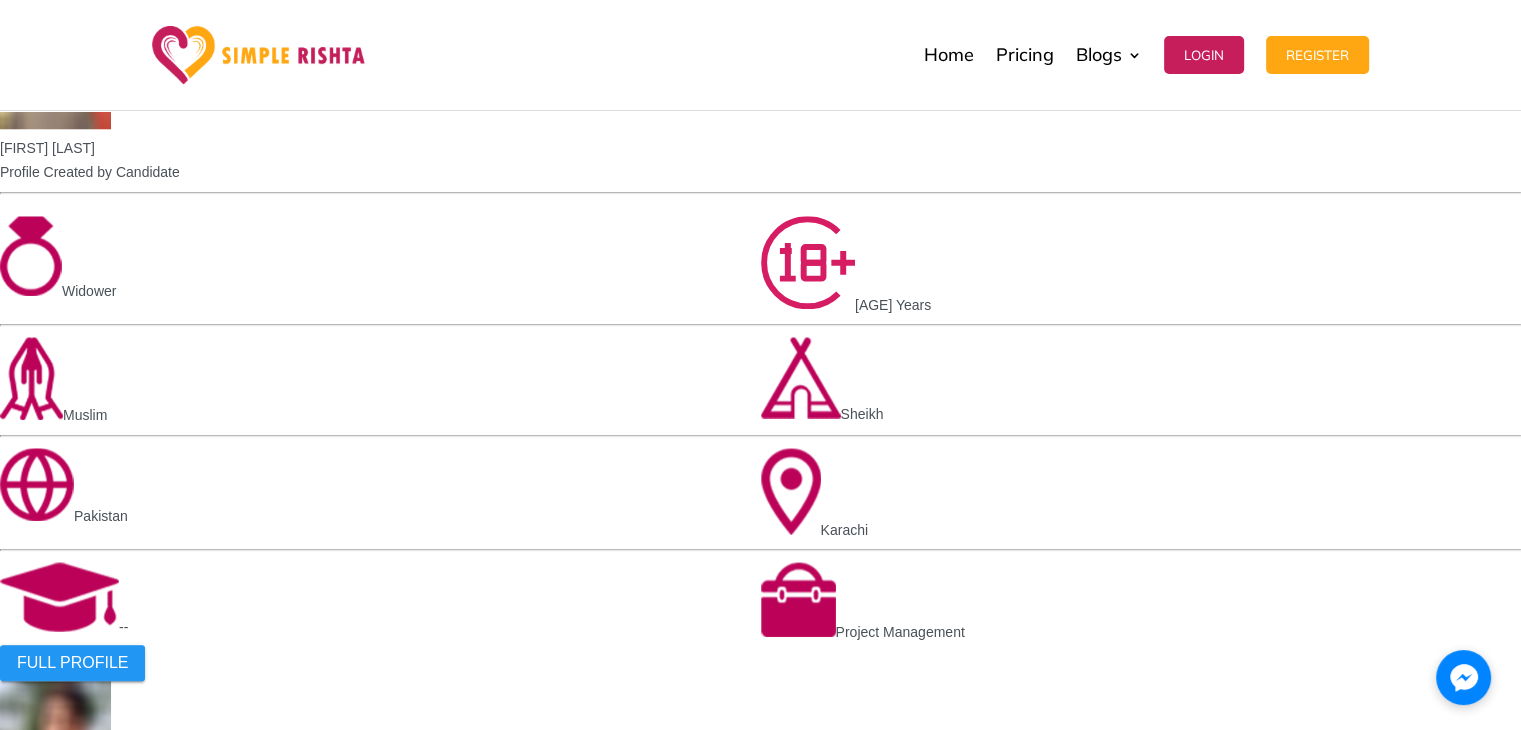 click at bounding box center (607, 10596) 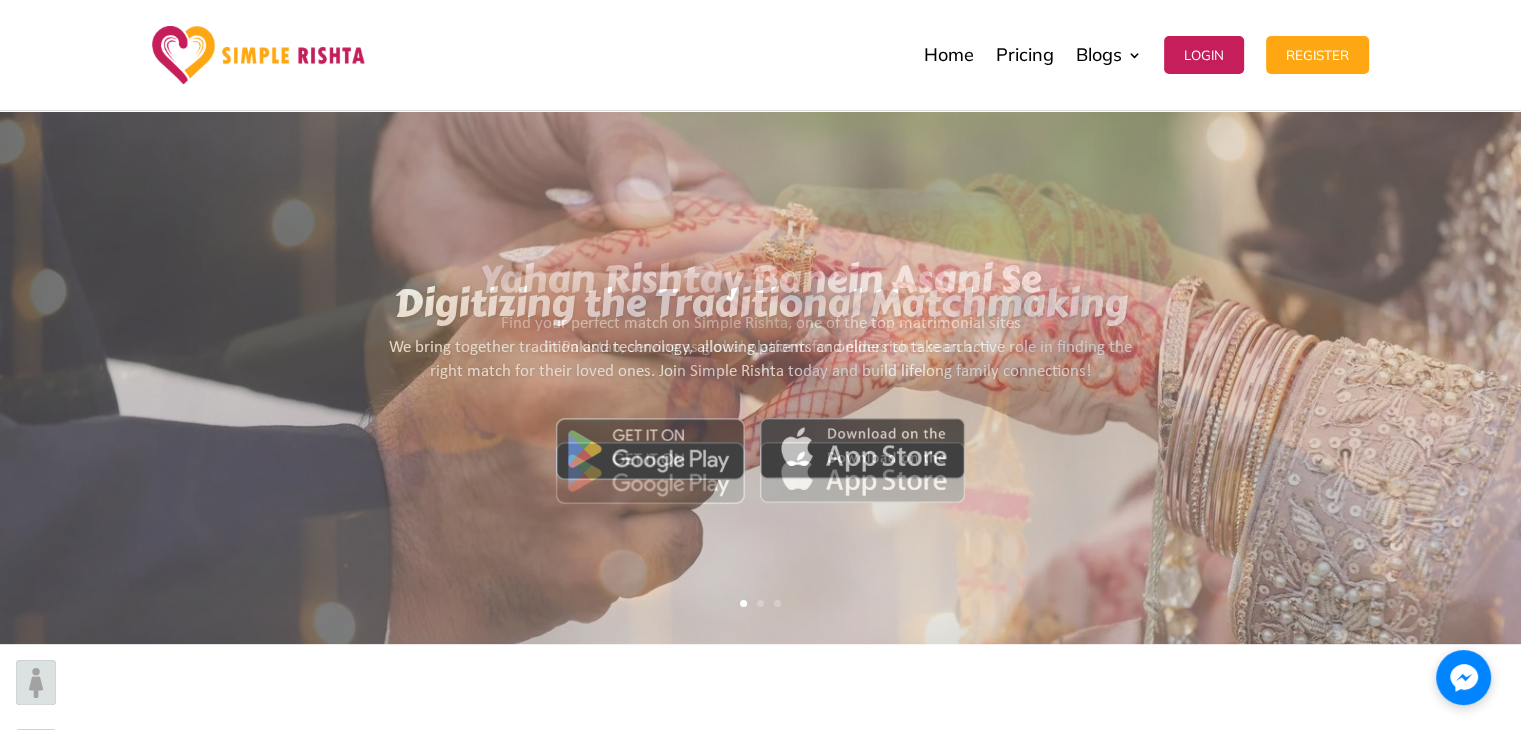 scroll, scrollTop: 0, scrollLeft: 0, axis: both 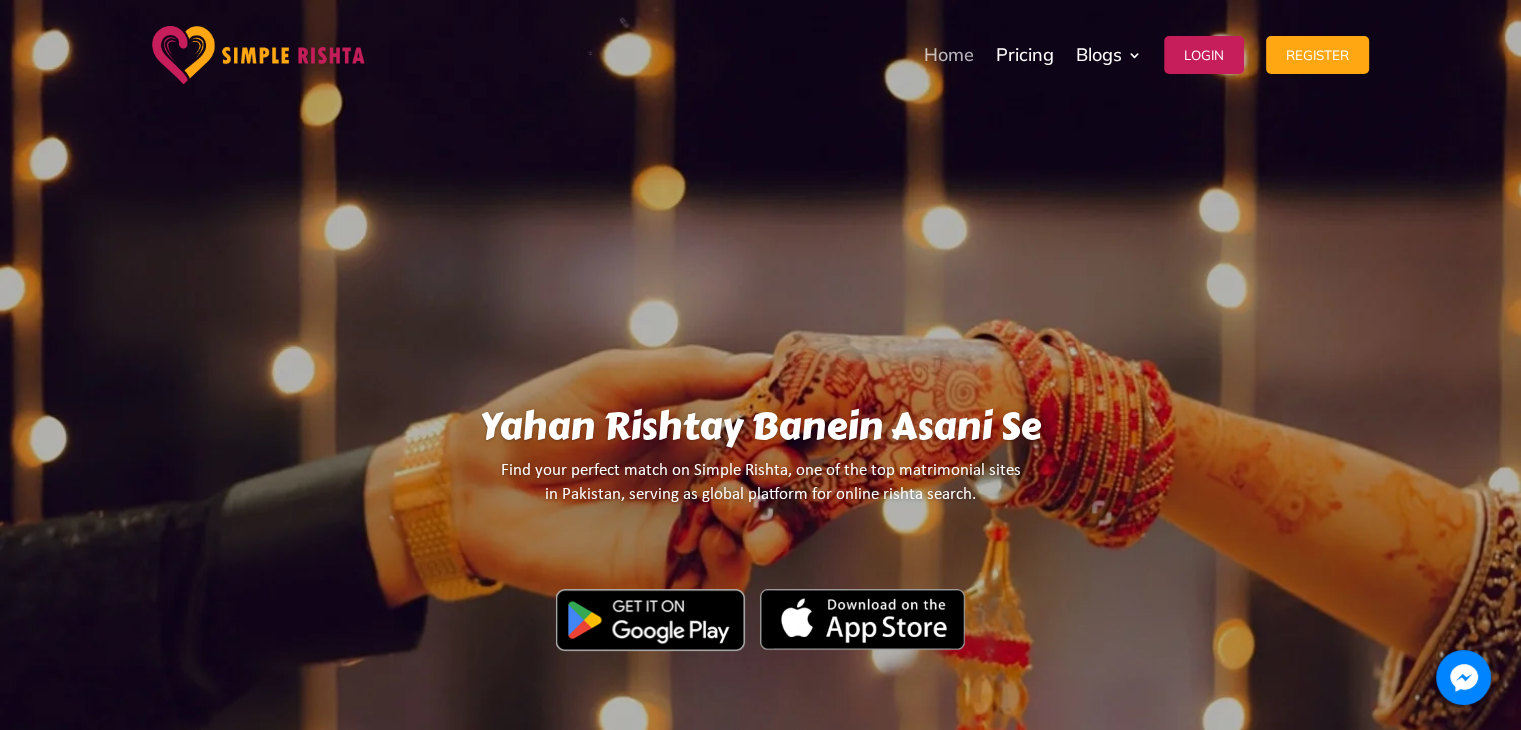 click on "Home" at bounding box center [949, 55] 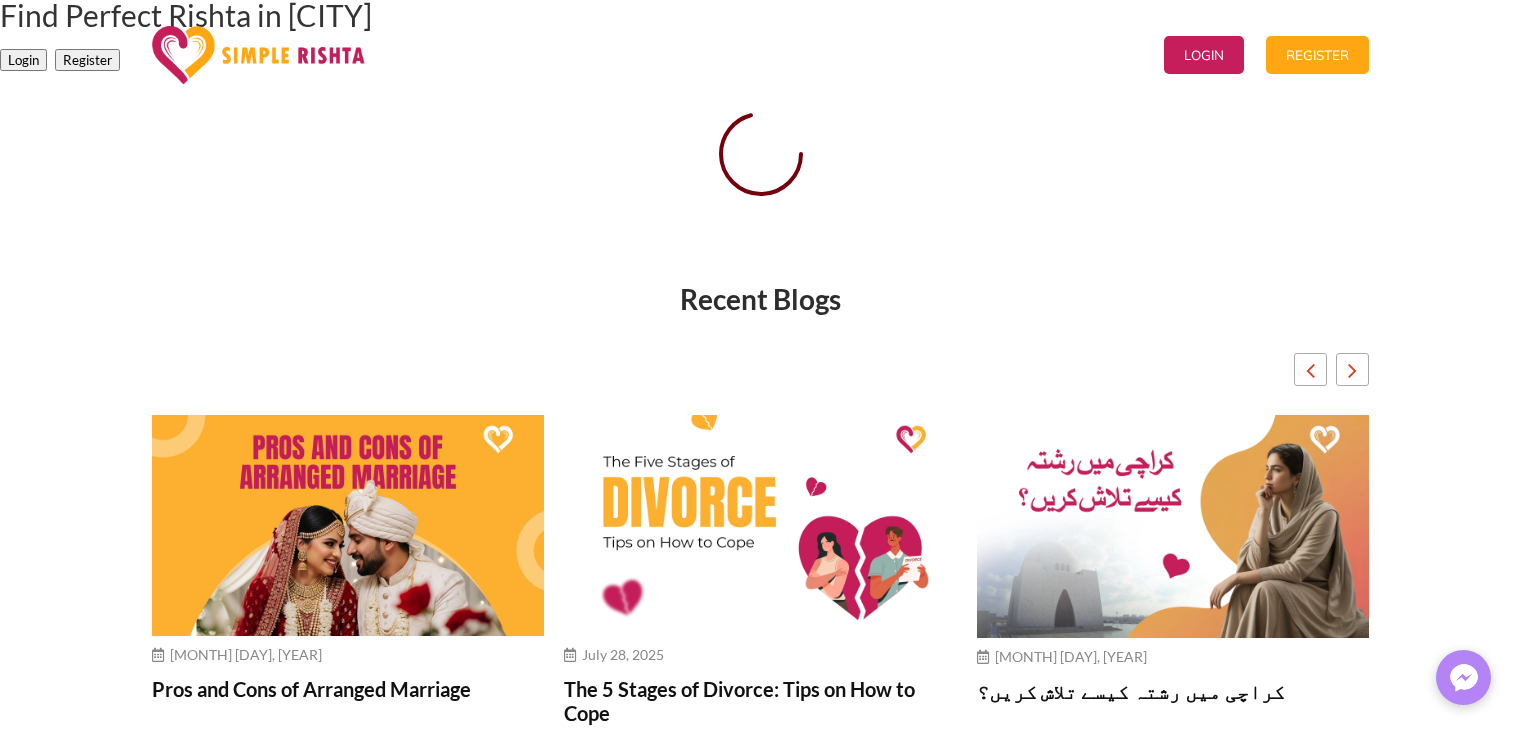scroll, scrollTop: 0, scrollLeft: 0, axis: both 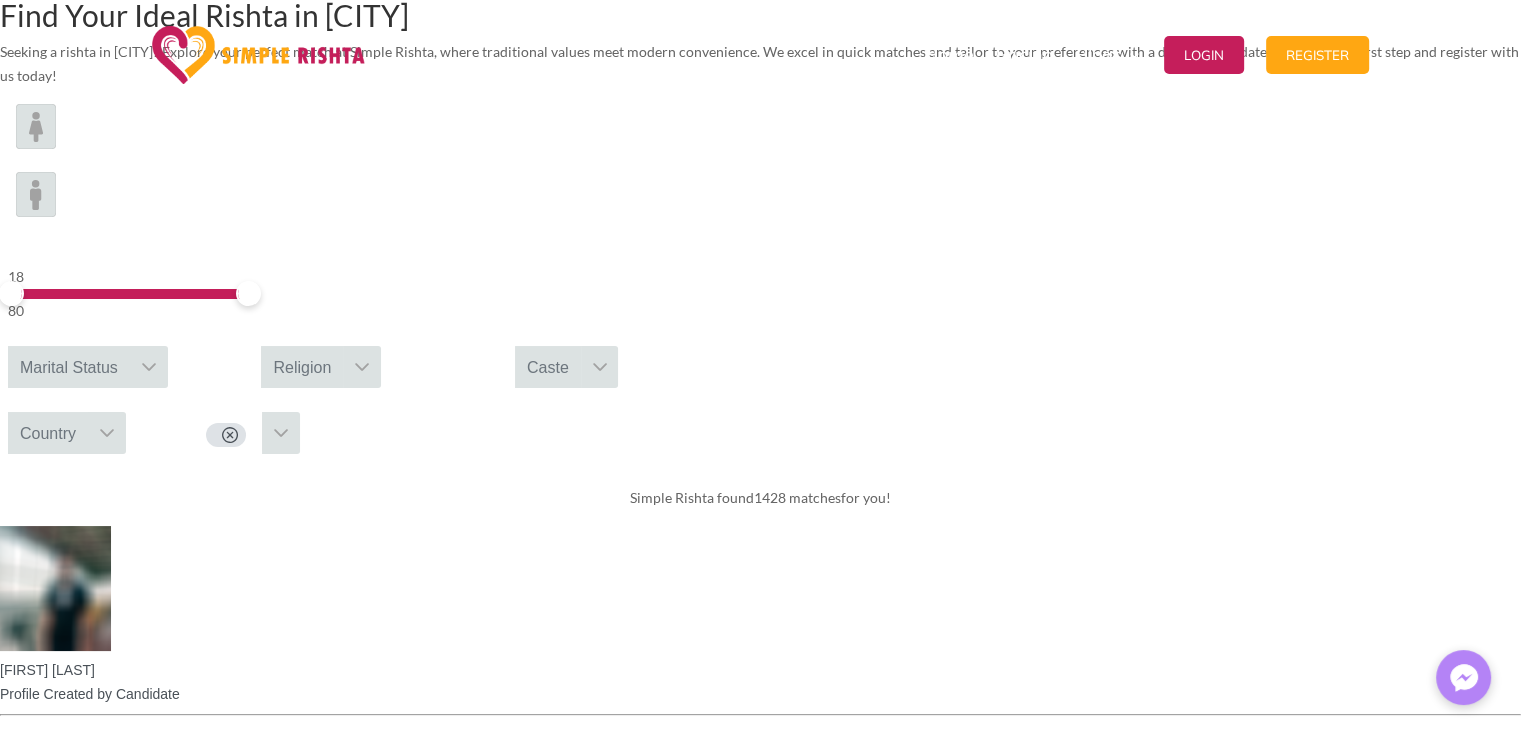 drag, startPoint x: 719, startPoint y: 161, endPoint x: 1129, endPoint y: 173, distance: 410.17557 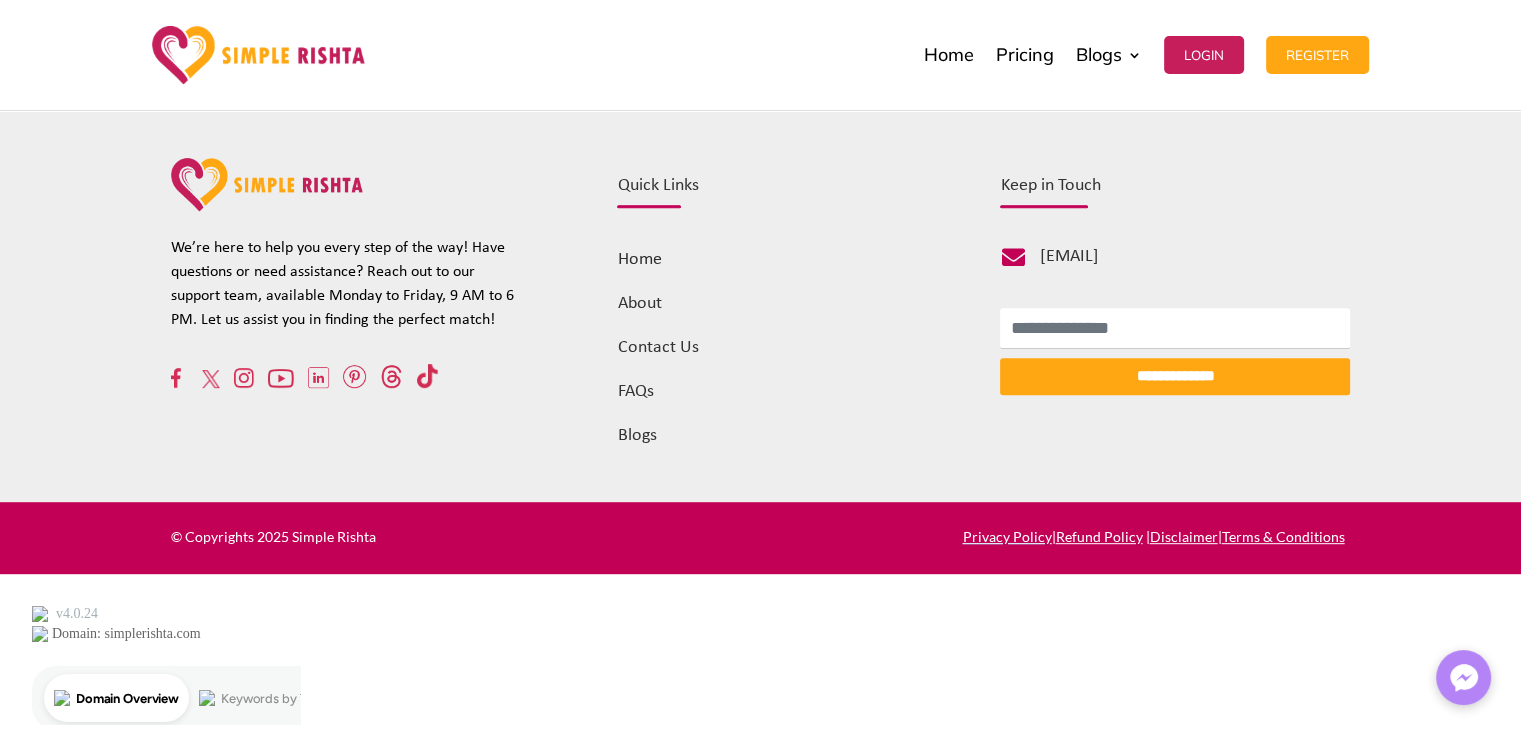 scroll, scrollTop: 0, scrollLeft: 0, axis: both 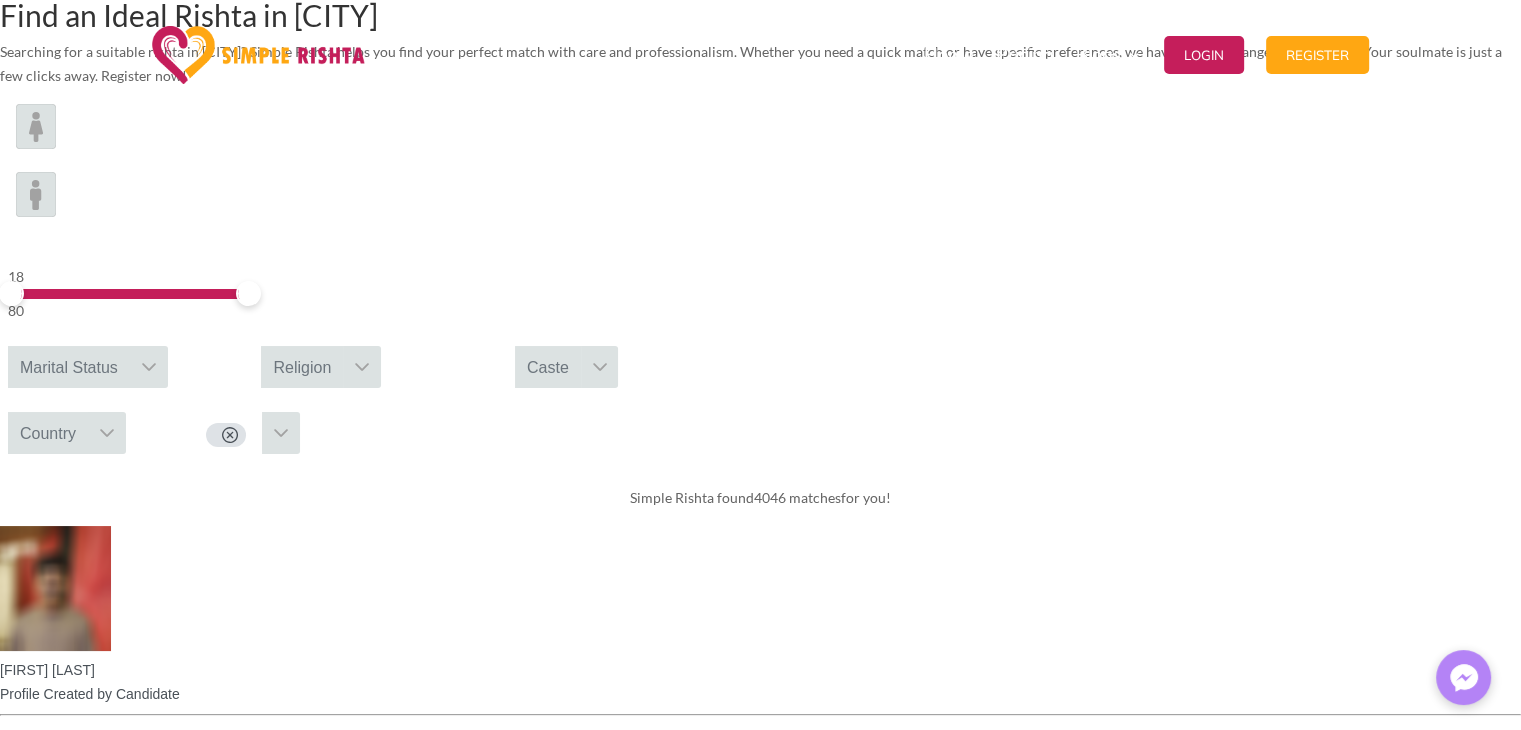 drag, startPoint x: 1084, startPoint y: 158, endPoint x: 730, endPoint y: 150, distance: 354.0904 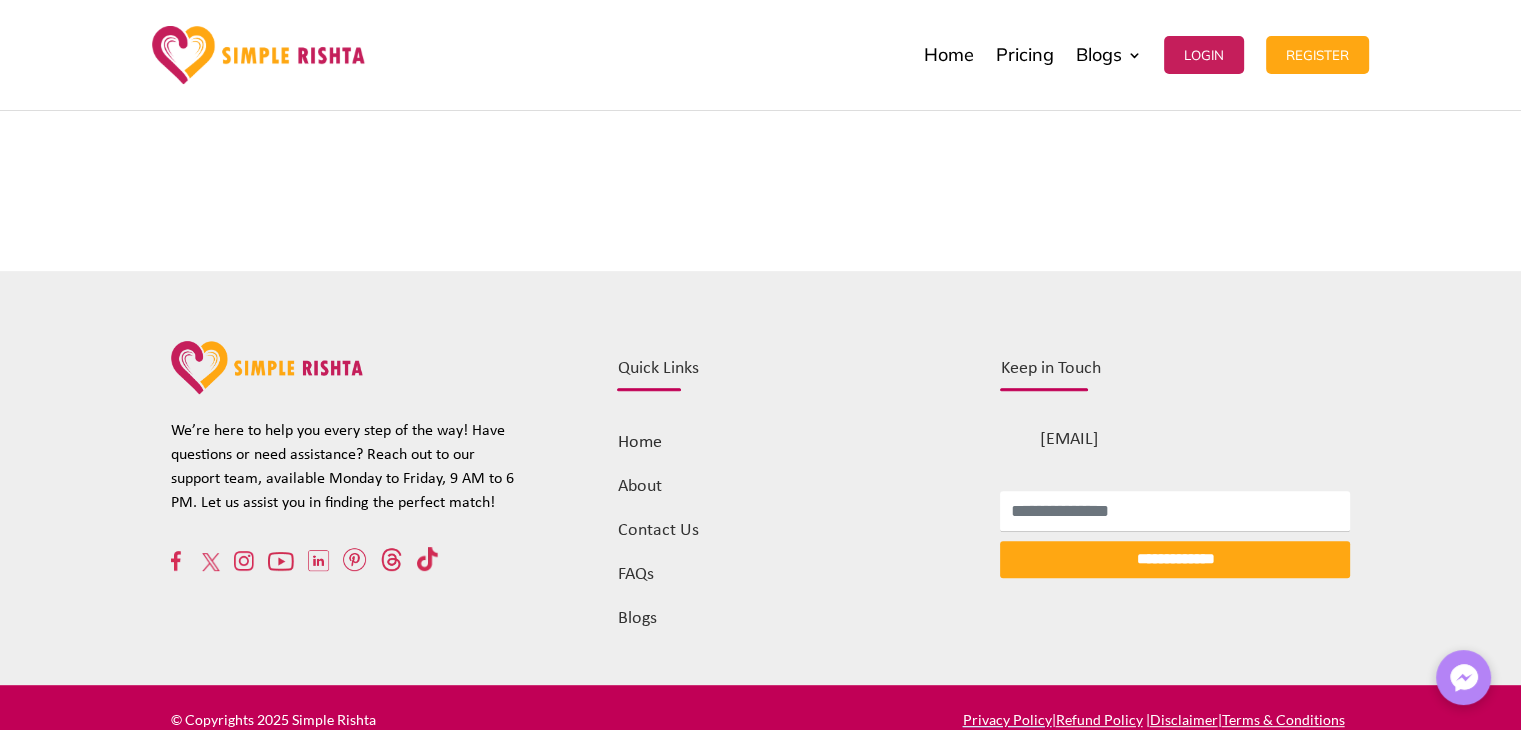 scroll, scrollTop: 700, scrollLeft: 0, axis: vertical 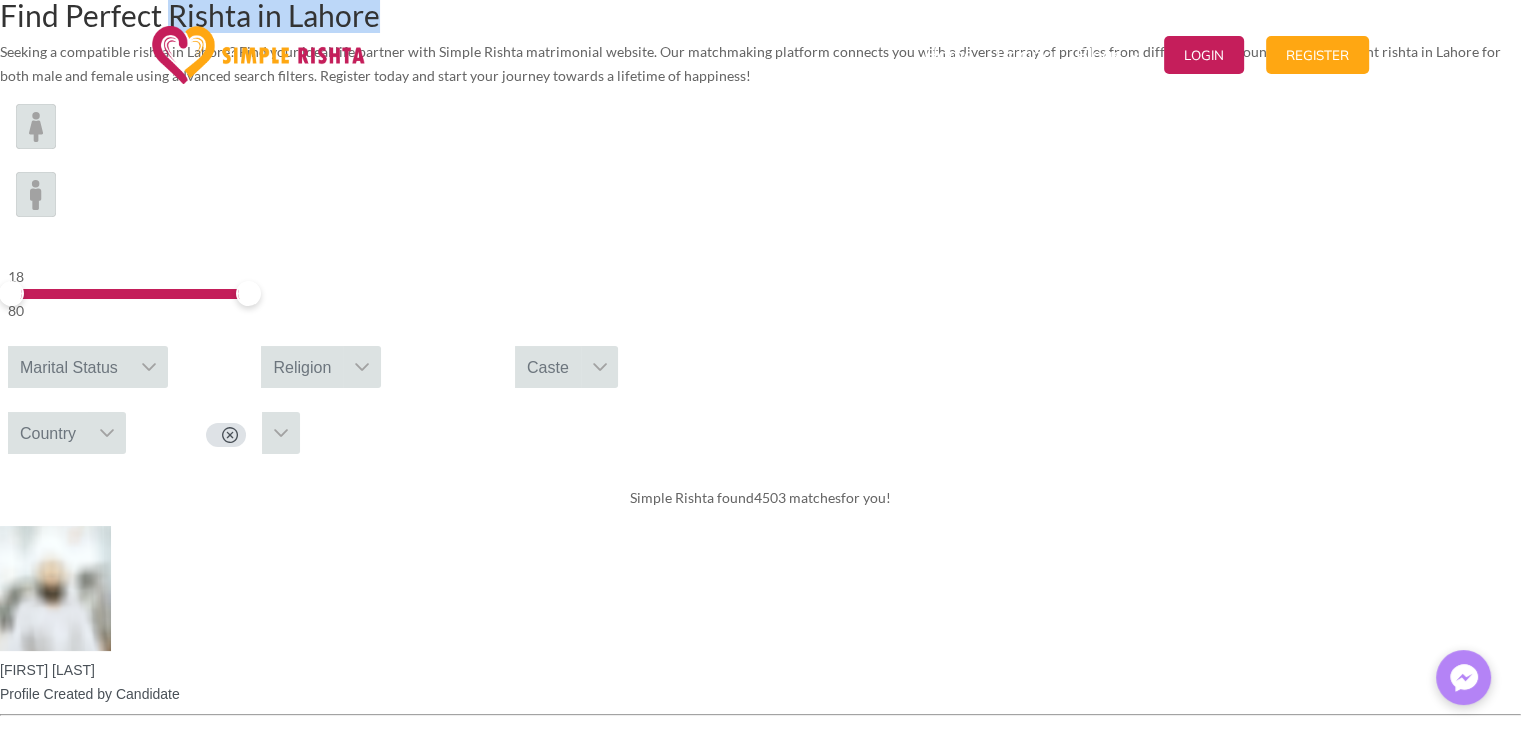 drag, startPoint x: 1079, startPoint y: 142, endPoint x: 736, endPoint y: 148, distance: 343.05246 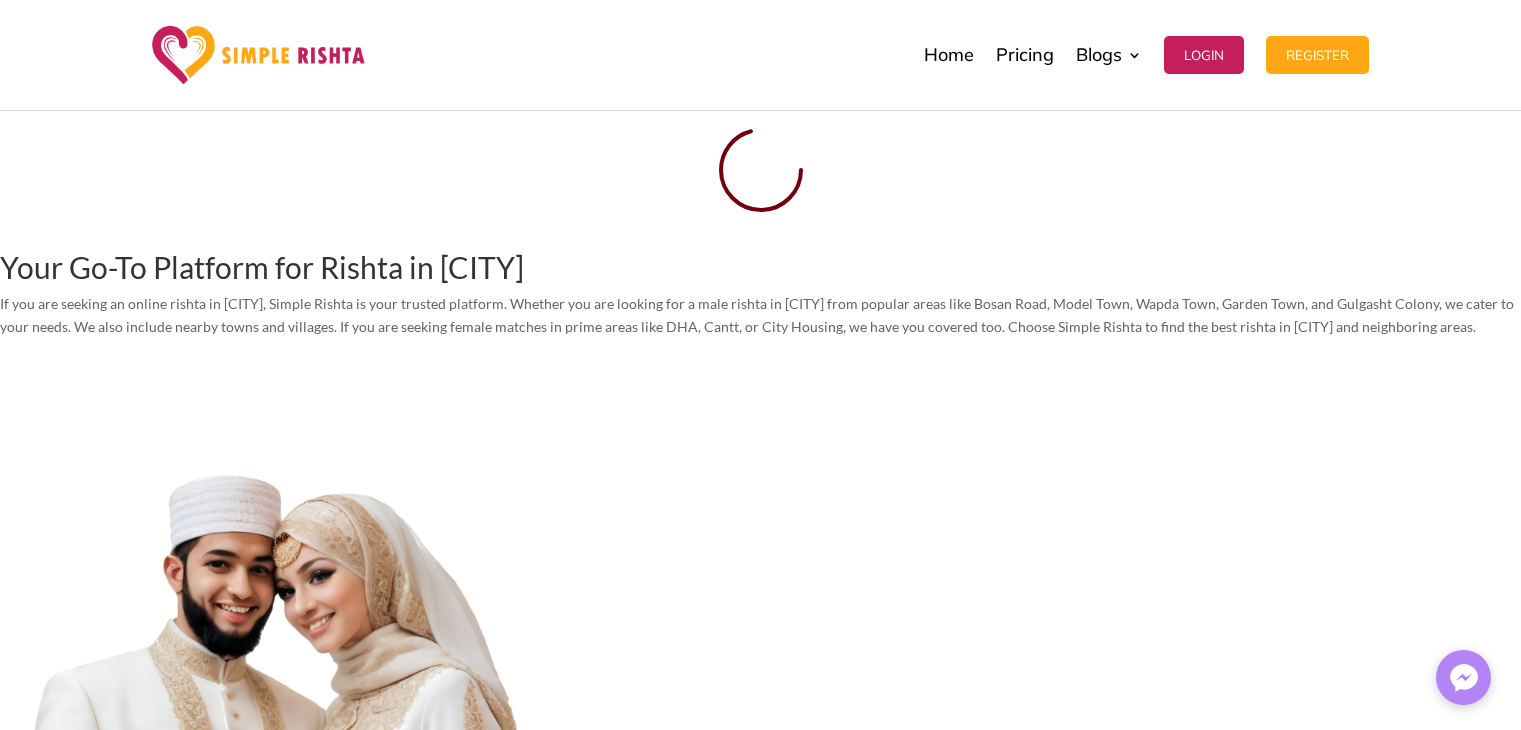 scroll, scrollTop: 727, scrollLeft: 0, axis: vertical 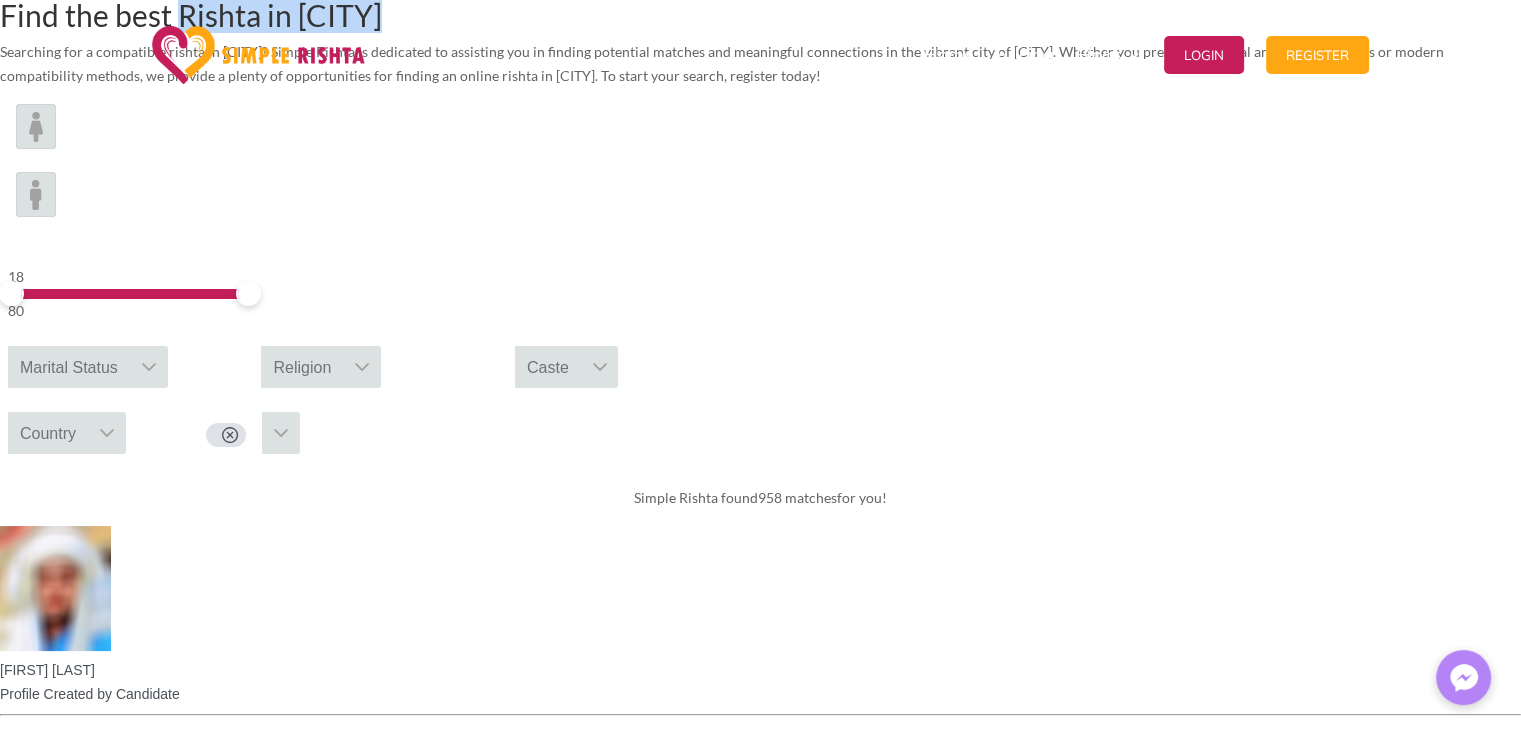 drag, startPoint x: 1088, startPoint y: 133, endPoint x: 731, endPoint y: 141, distance: 357.08963 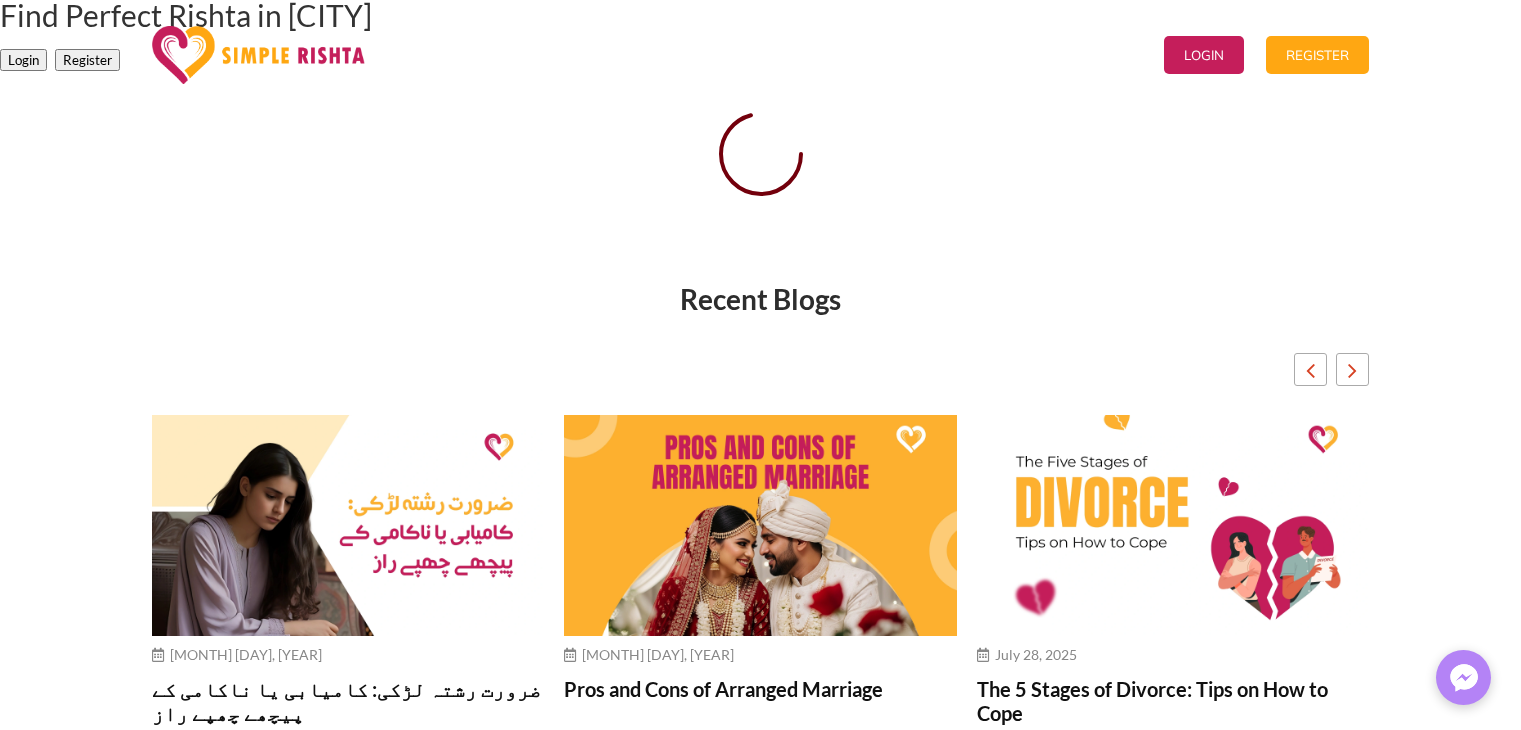 scroll, scrollTop: 0, scrollLeft: 0, axis: both 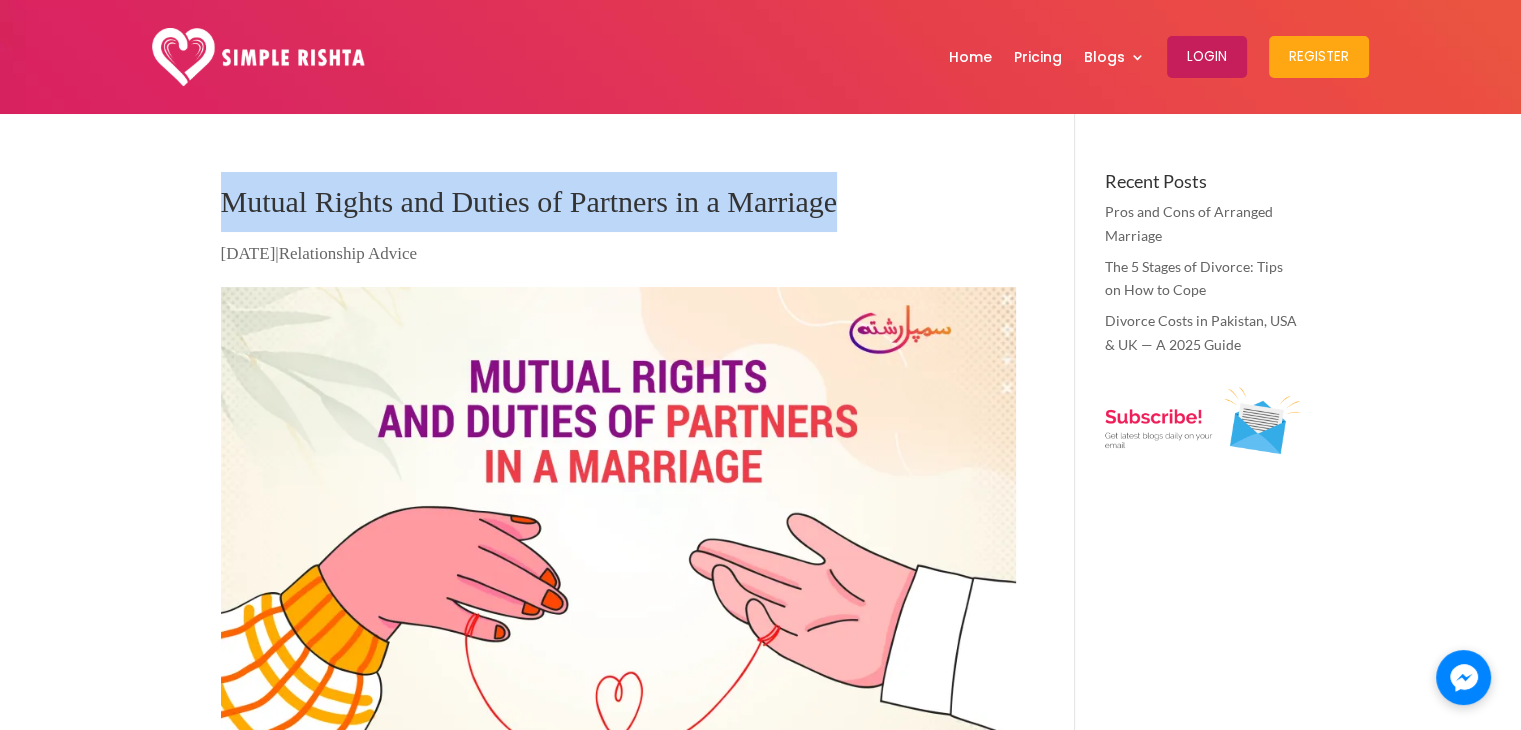 drag, startPoint x: 812, startPoint y: 203, endPoint x: 225, endPoint y: 201, distance: 587.0034 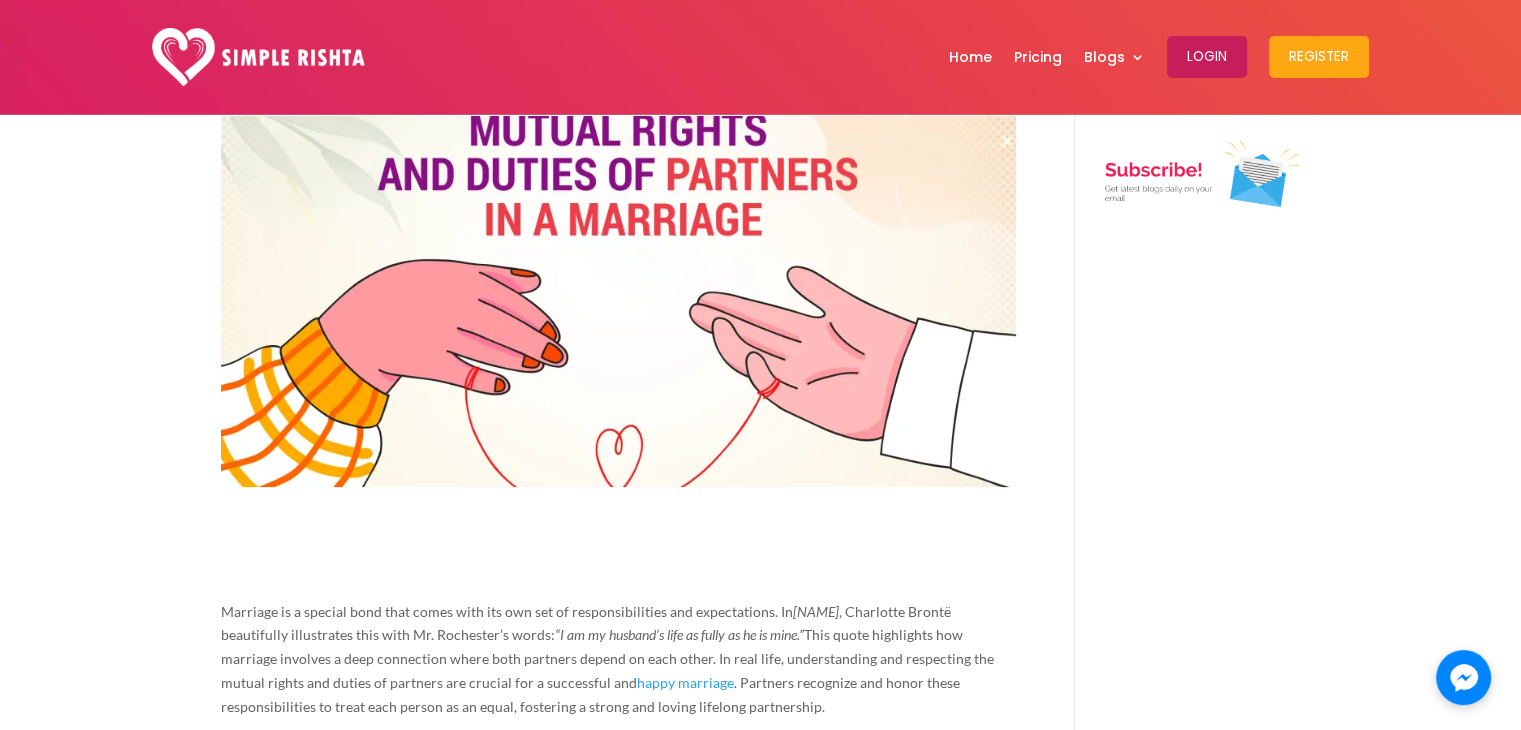 scroll, scrollTop: 400, scrollLeft: 0, axis: vertical 